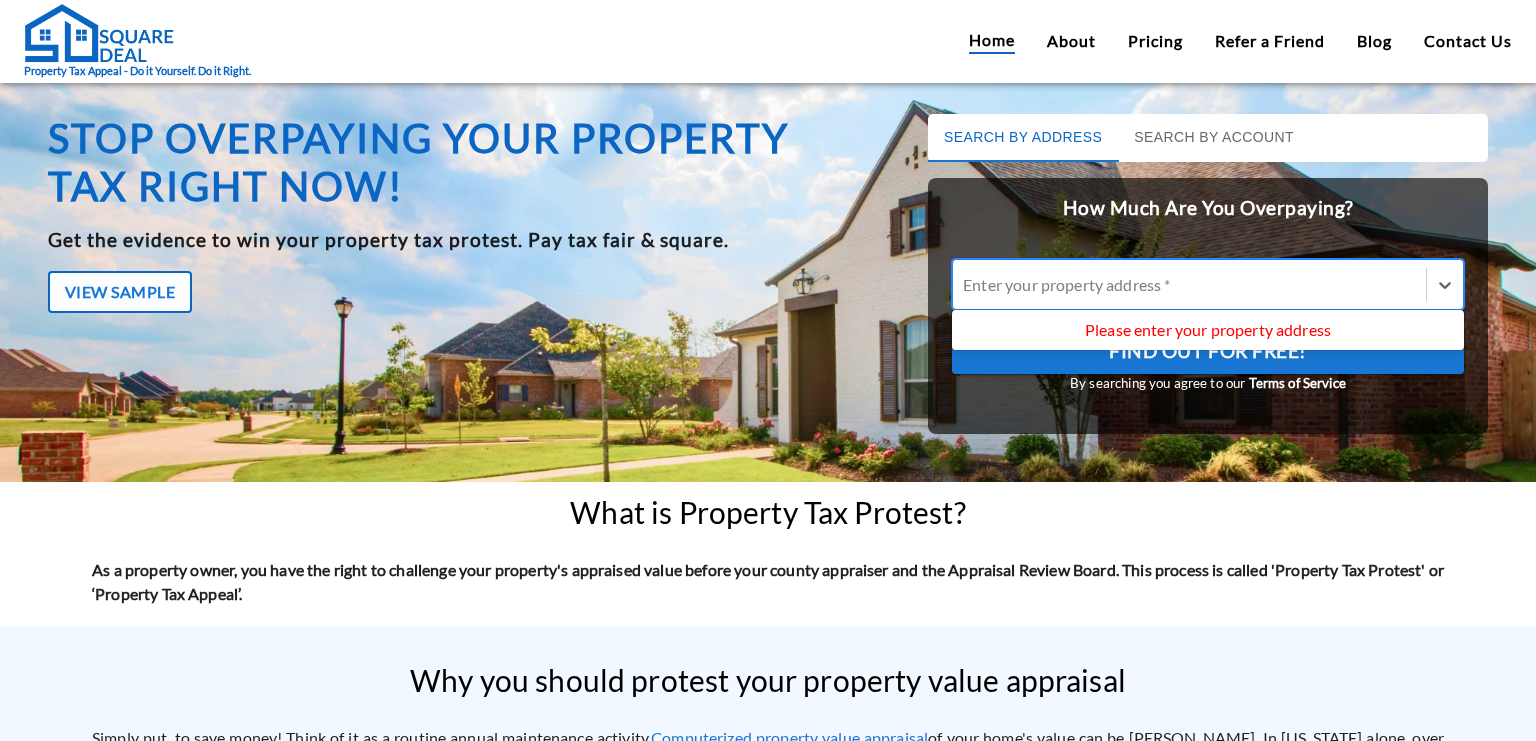 scroll, scrollTop: 0, scrollLeft: 0, axis: both 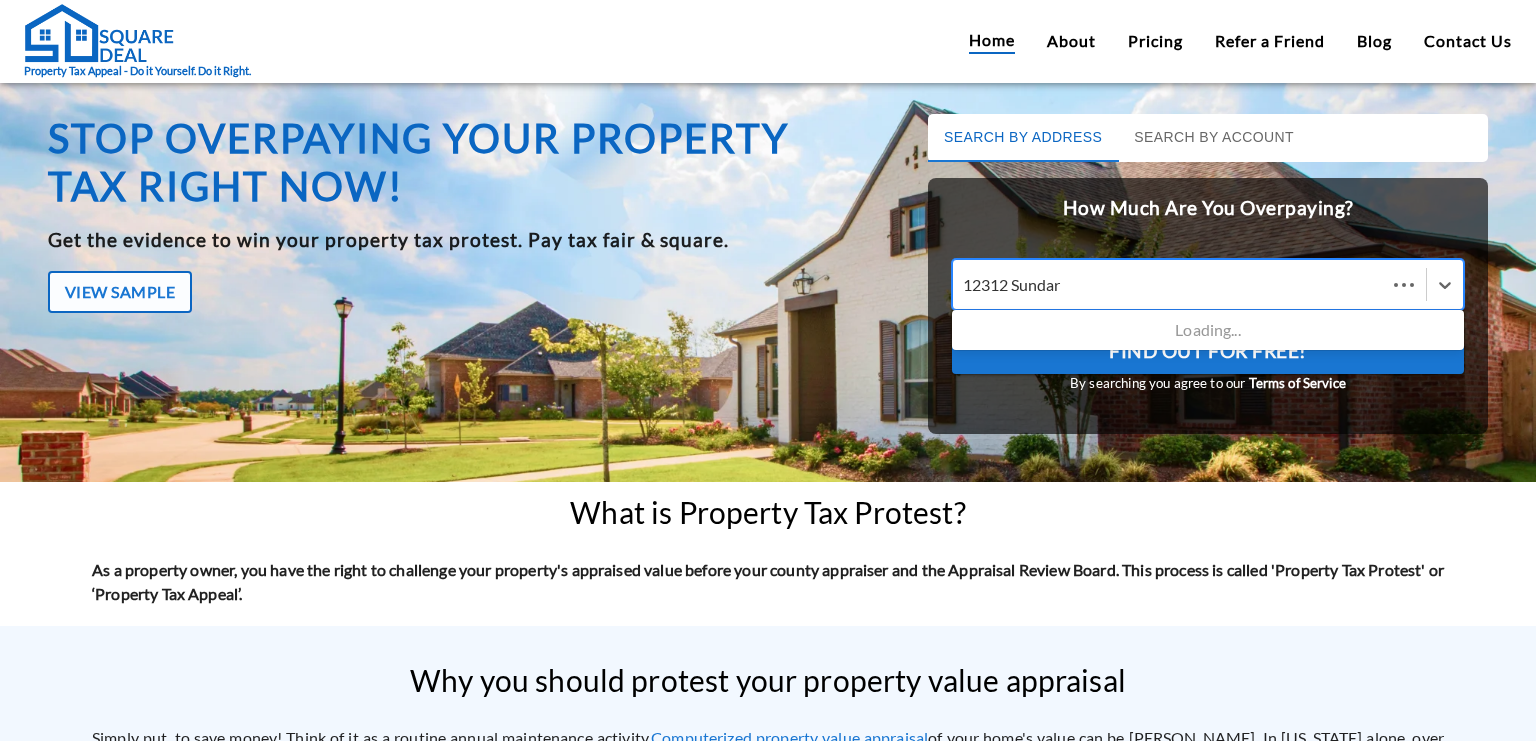 type on "12312 Sundara" 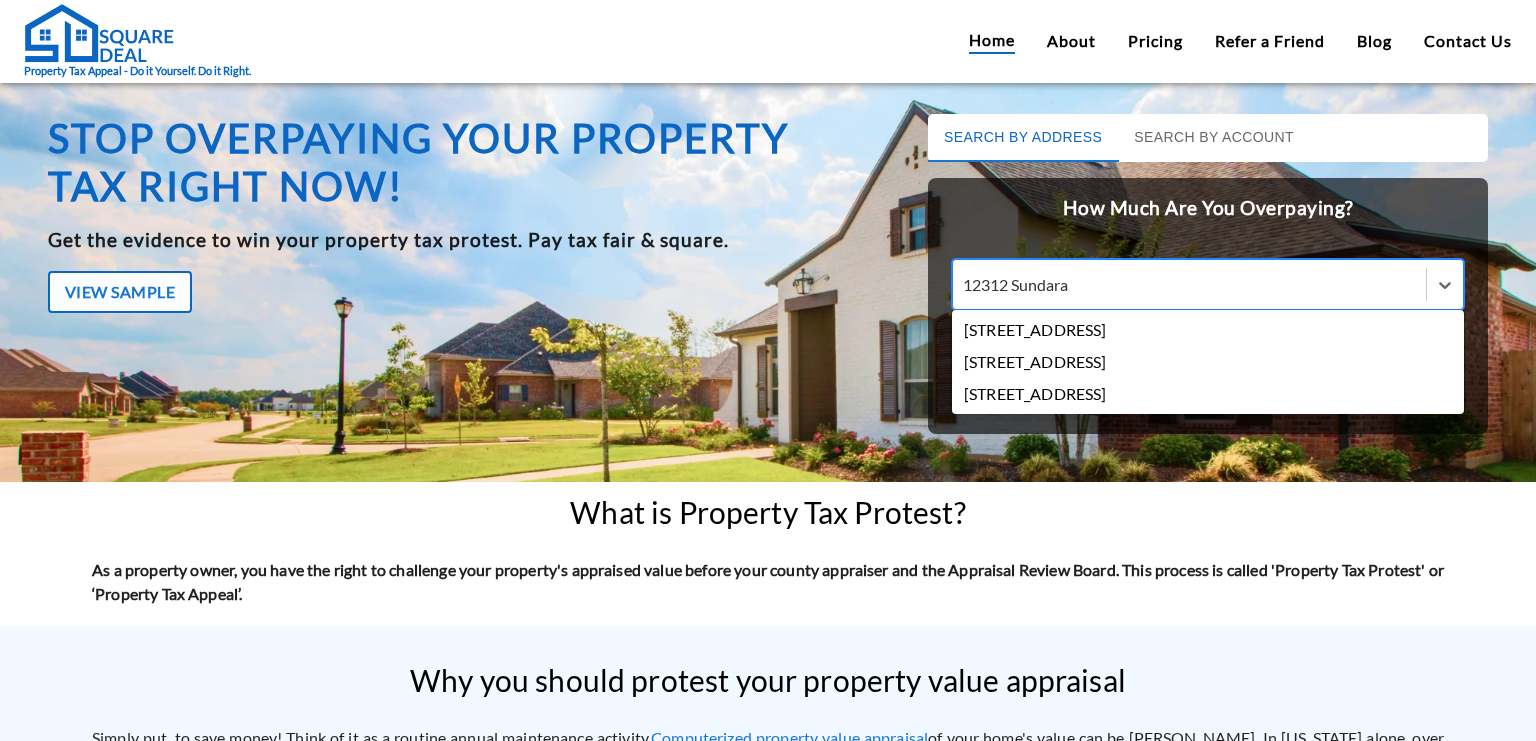 click on "[STREET_ADDRESS]" at bounding box center (1208, 330) 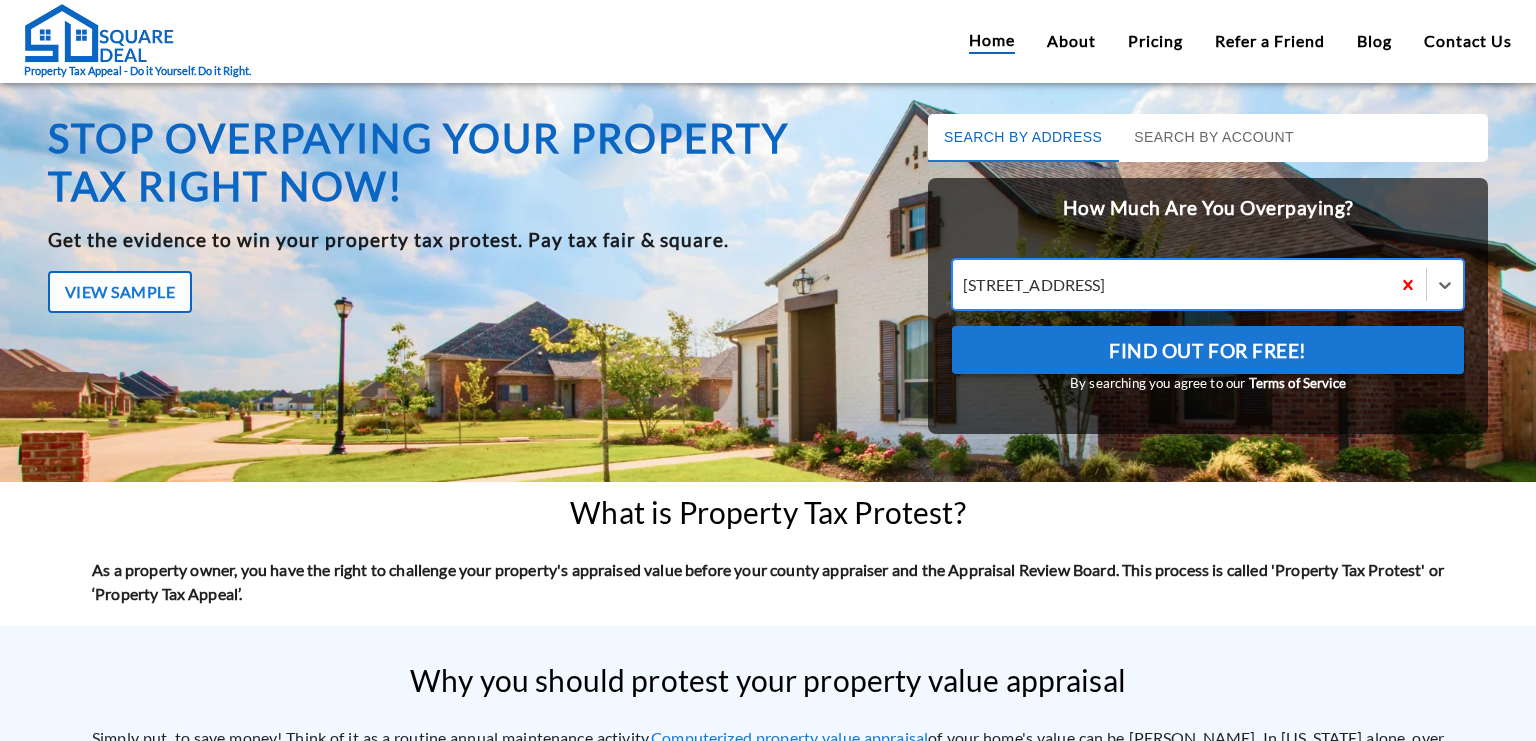 click on "Find Out For Free!" at bounding box center (1208, 350) 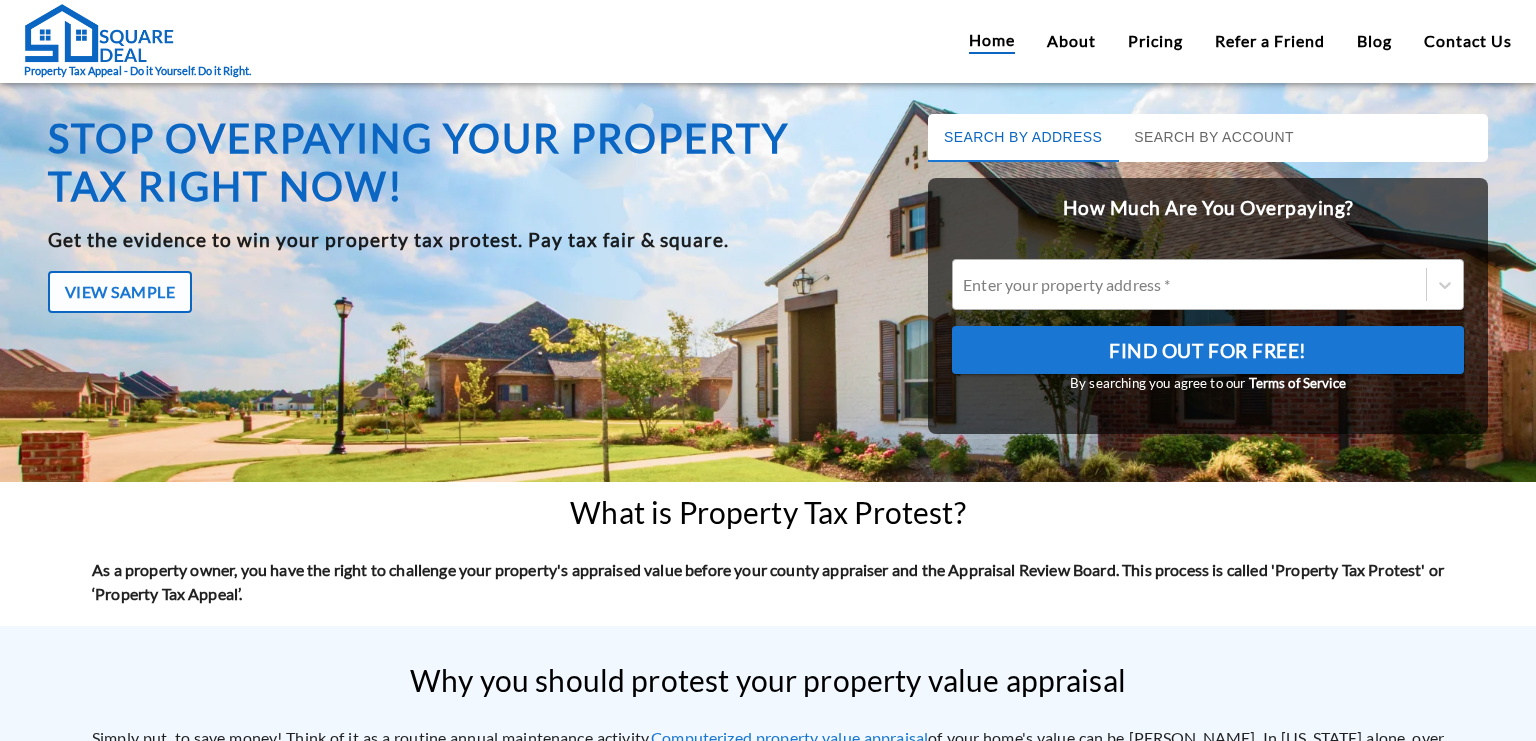 click at bounding box center (1189, 284) 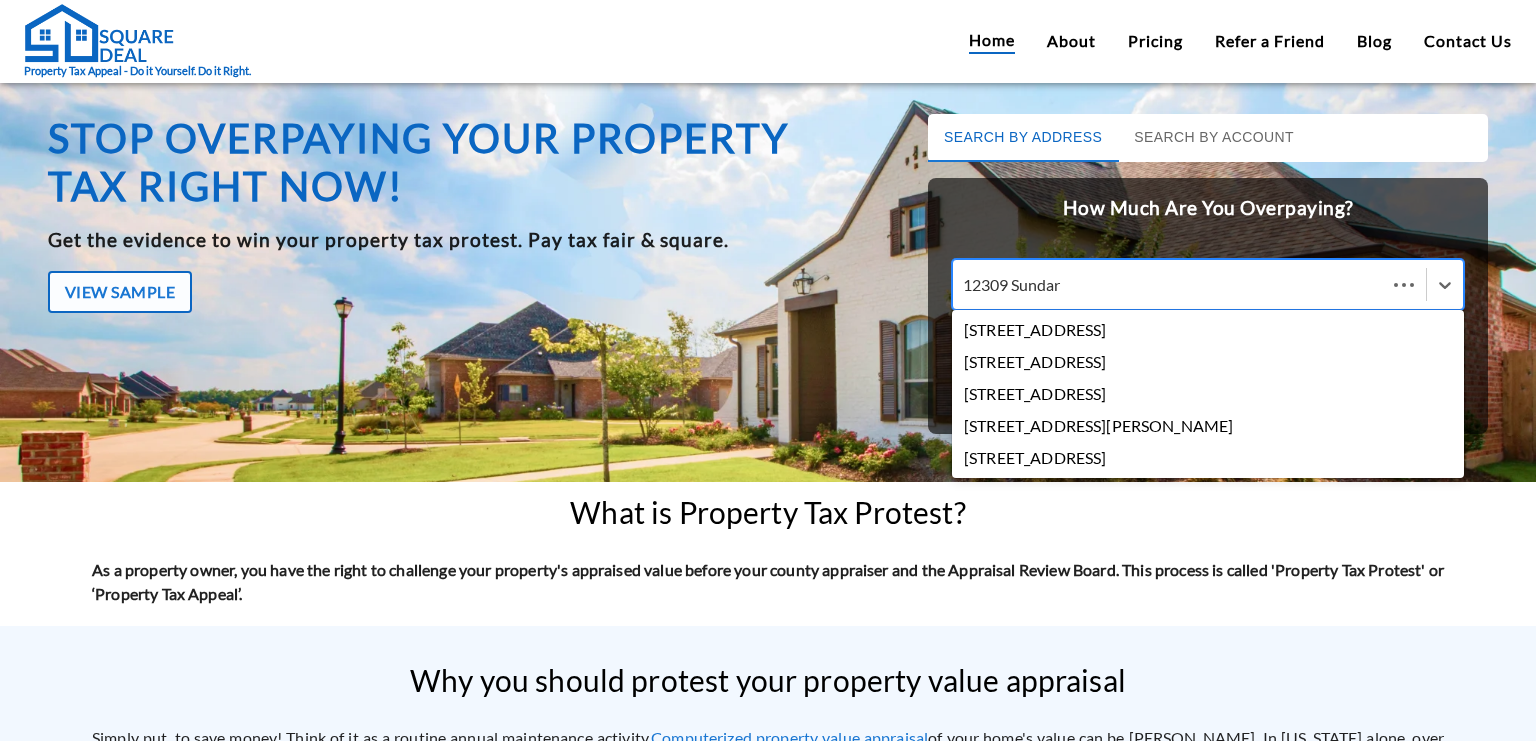 type on "12309 [GEOGRAPHIC_DATA]" 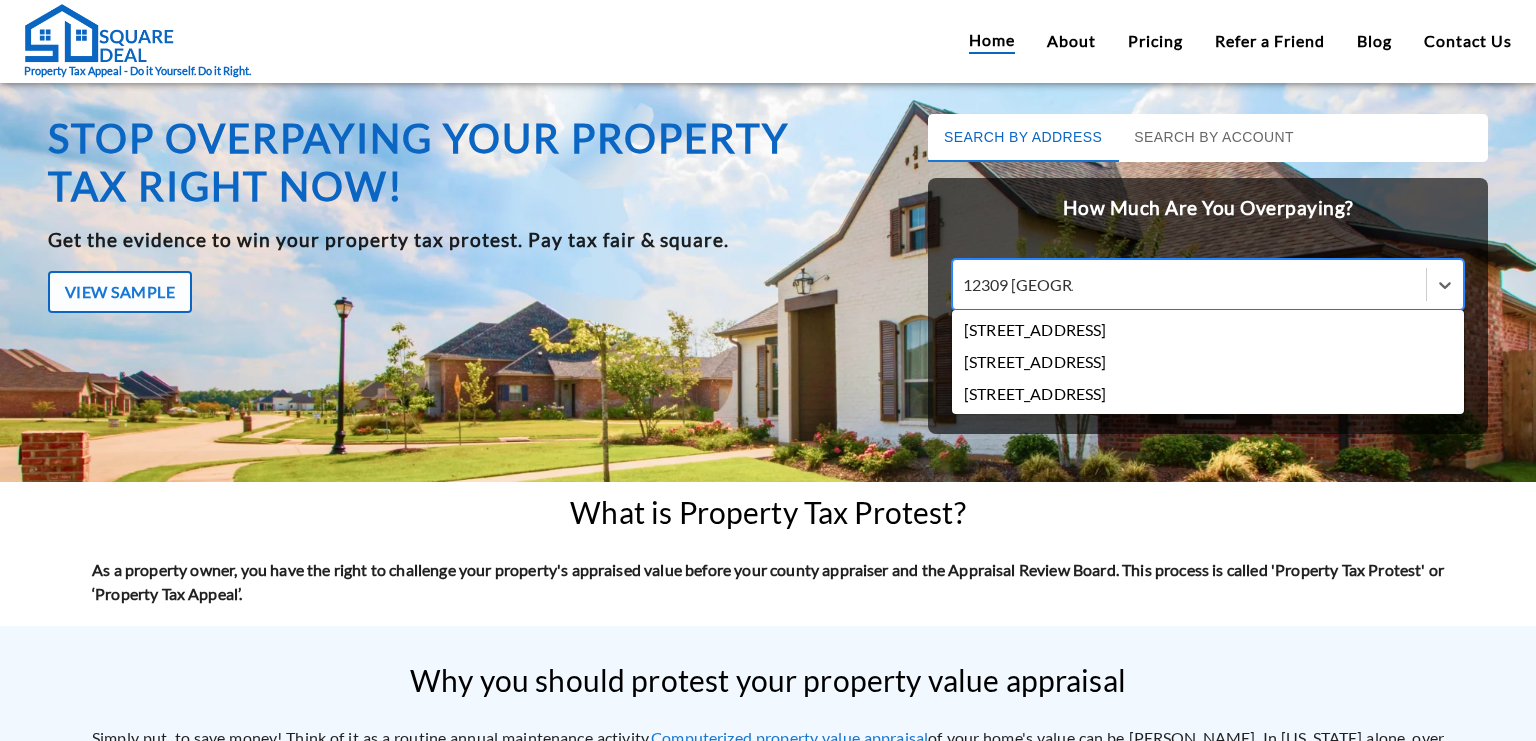 click on "[STREET_ADDRESS]" at bounding box center (1208, 330) 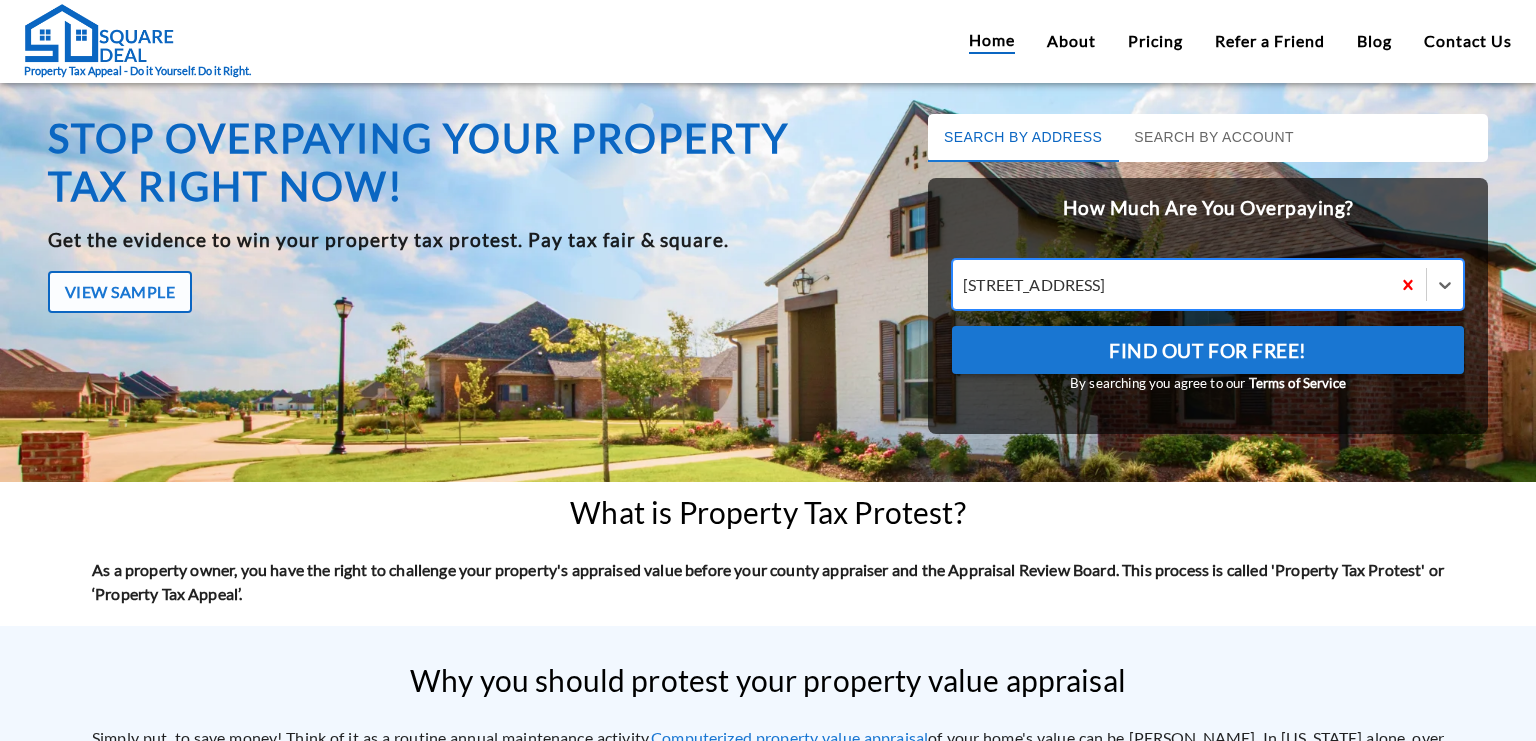click on "Find Out For Free!" at bounding box center (1208, 350) 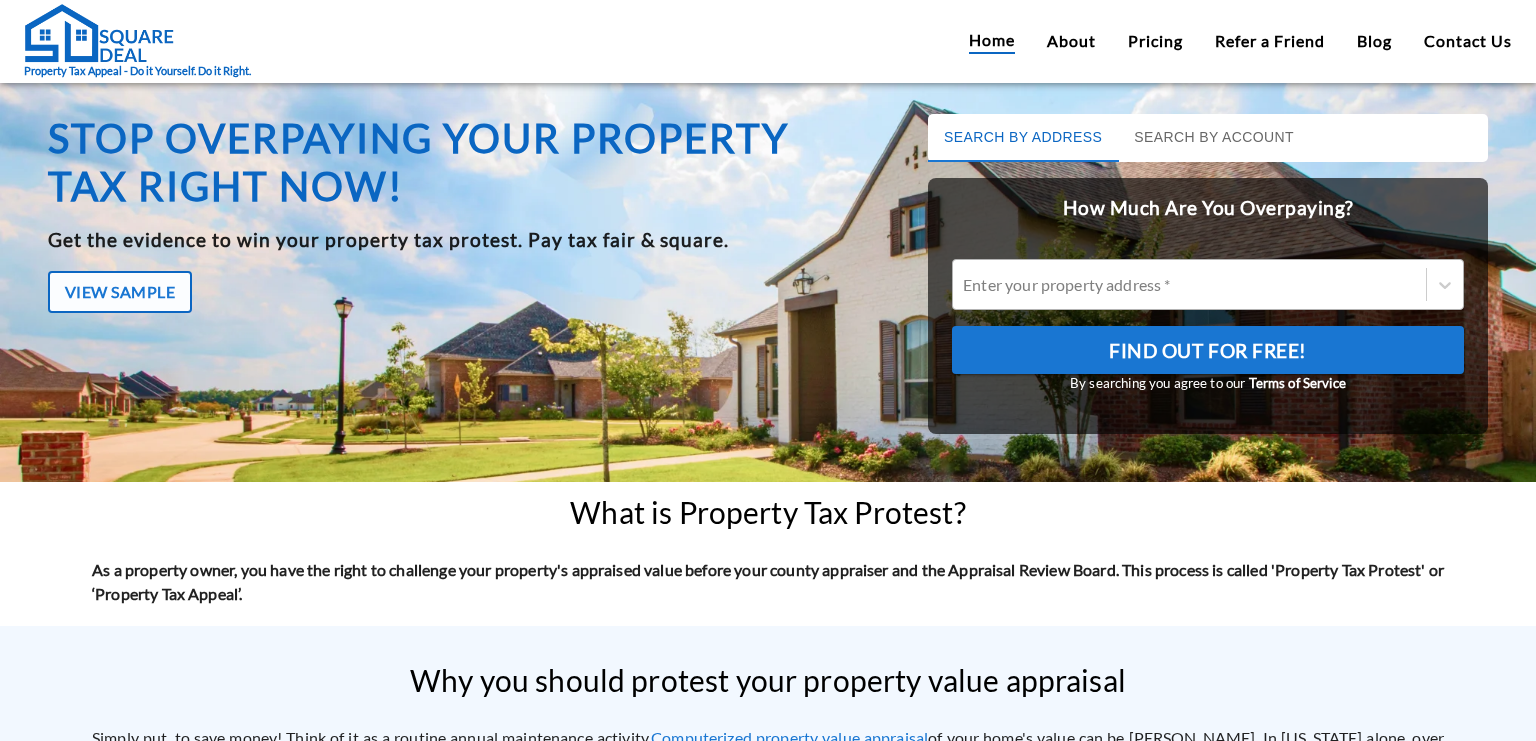 click at bounding box center (1189, 284) 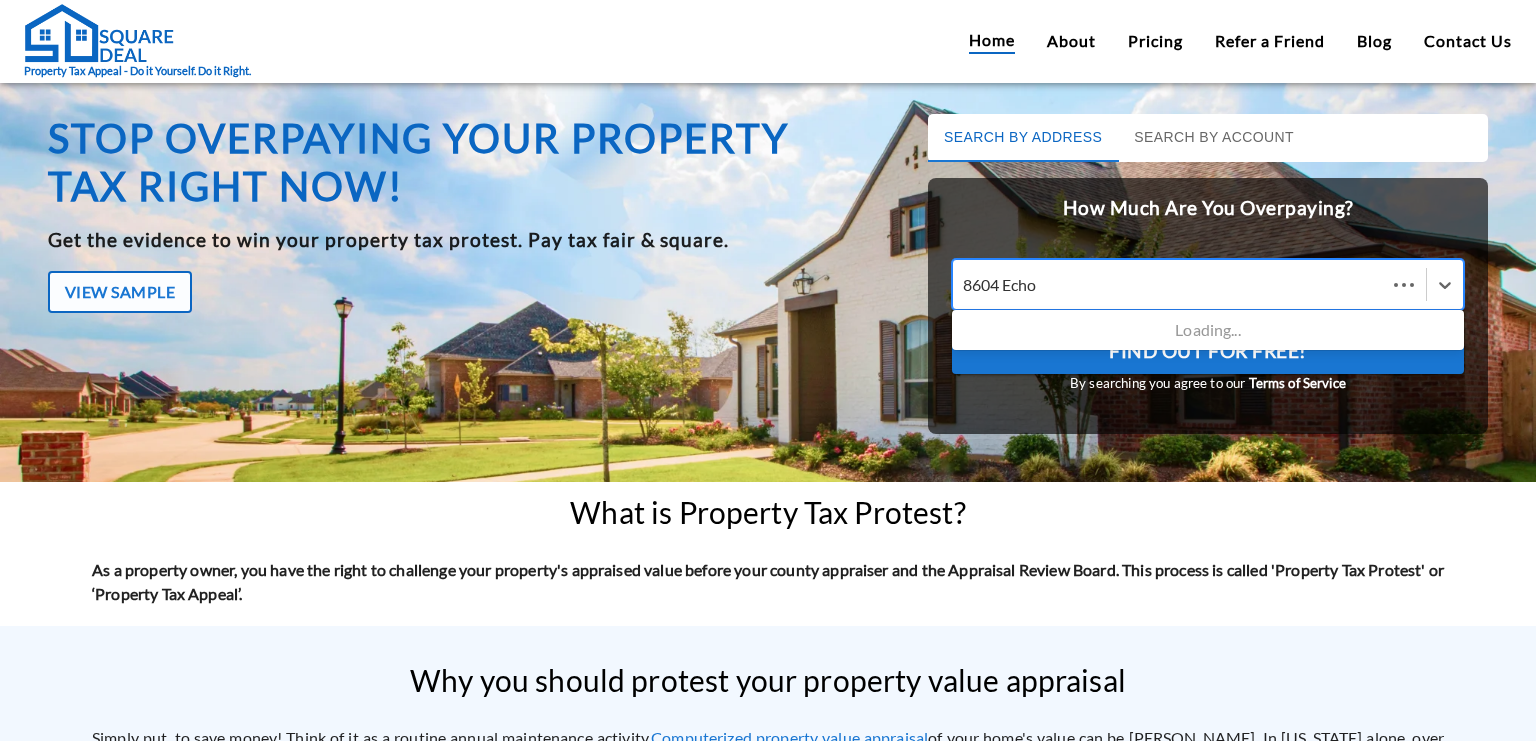 type on "8604 Echo" 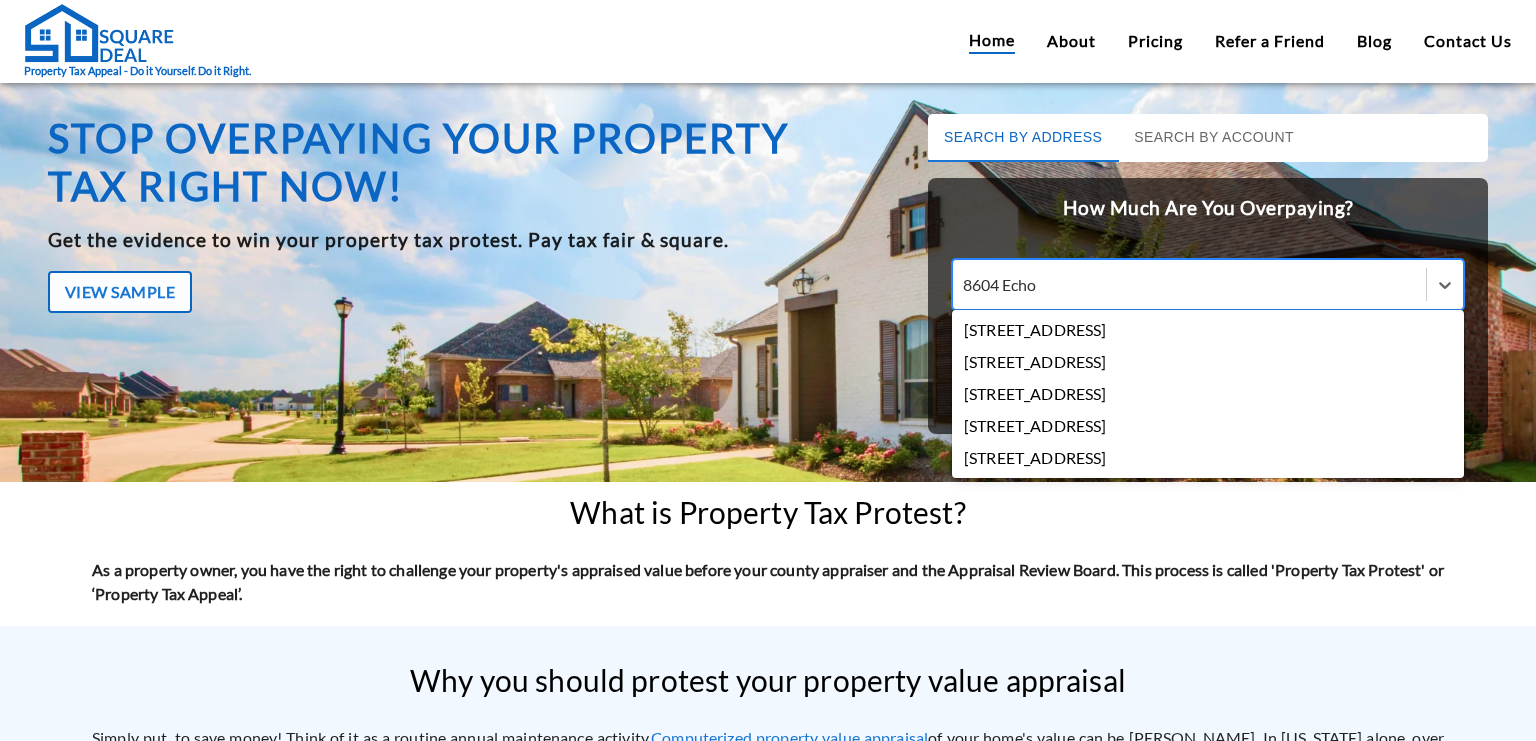 click on "[STREET_ADDRESS]" at bounding box center [1208, 330] 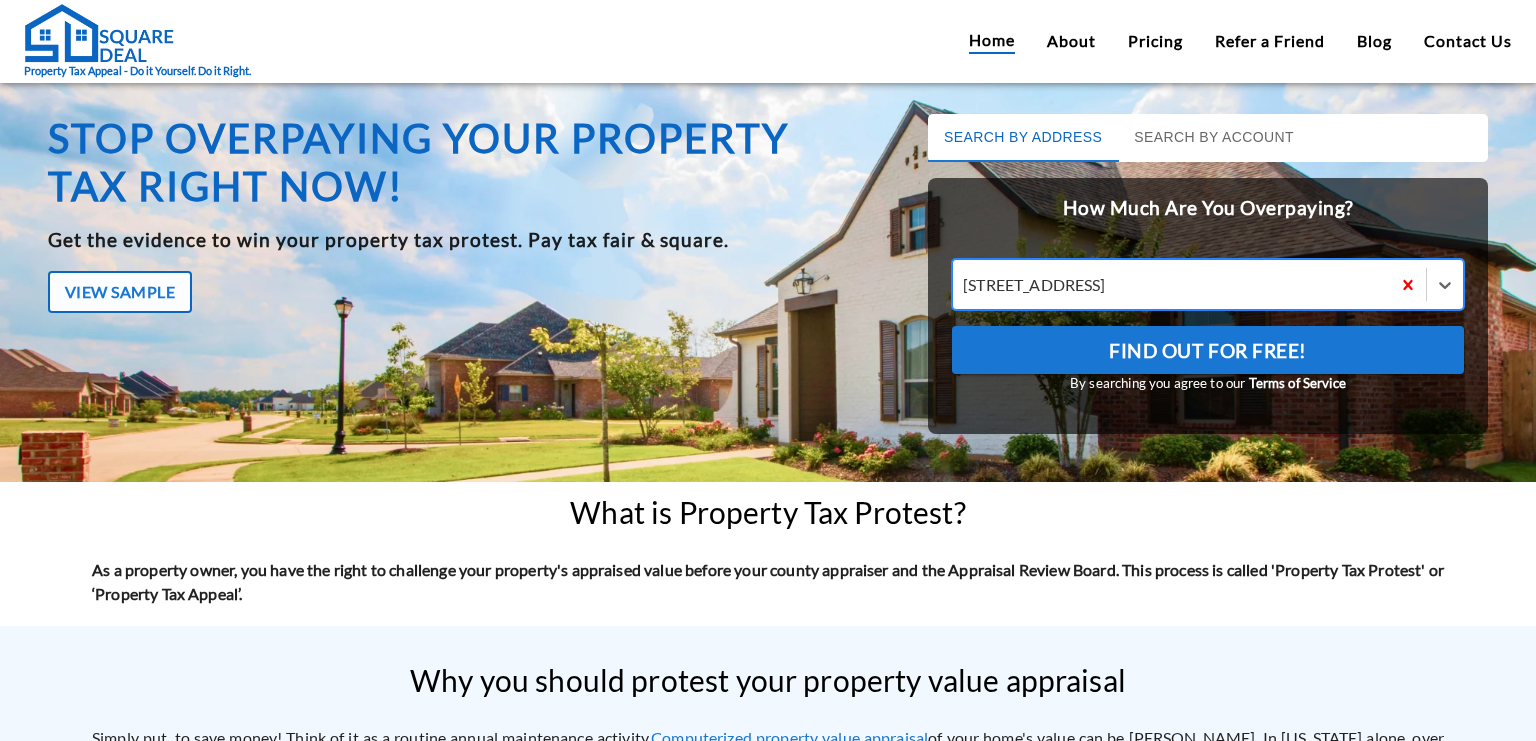 click on "Find Out For Free!" at bounding box center (1208, 350) 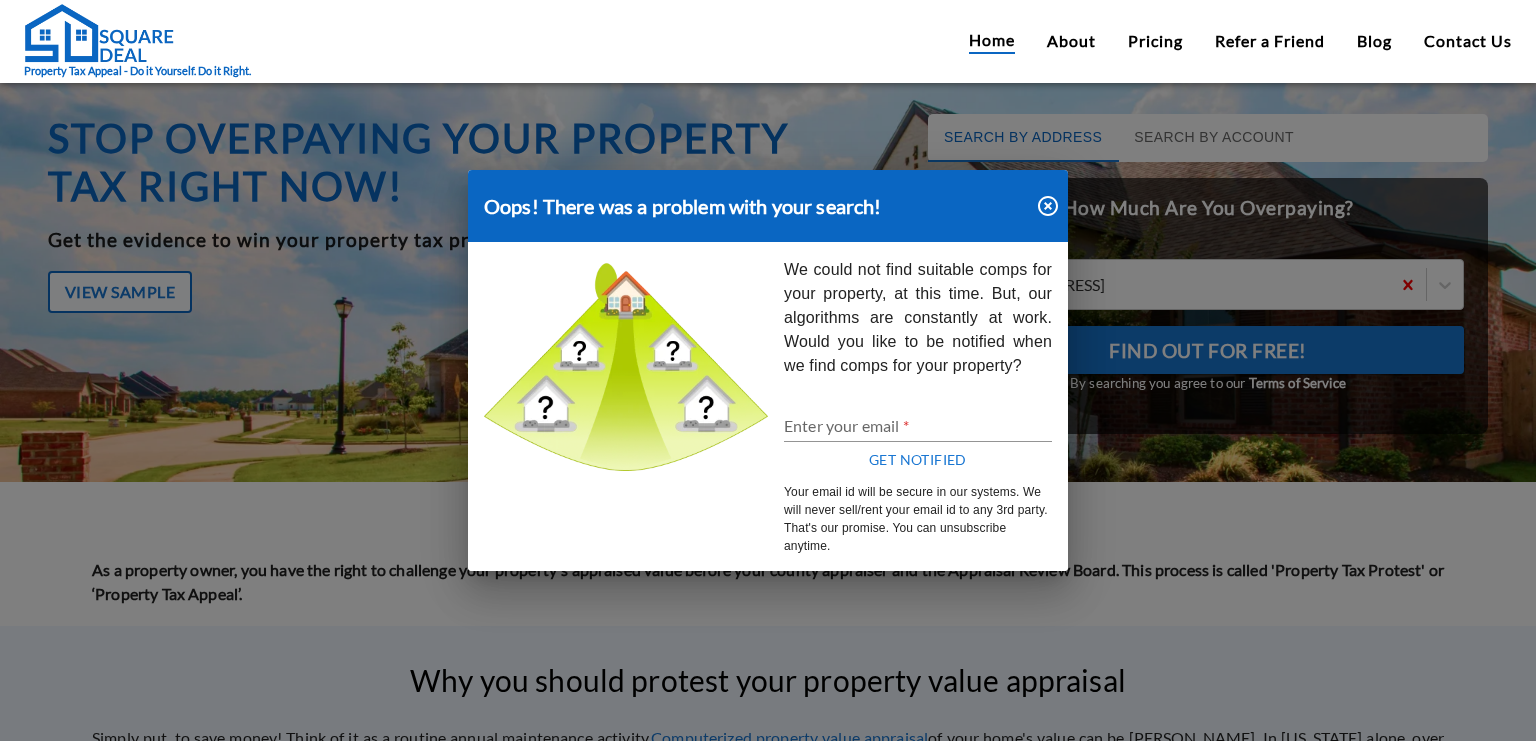 click 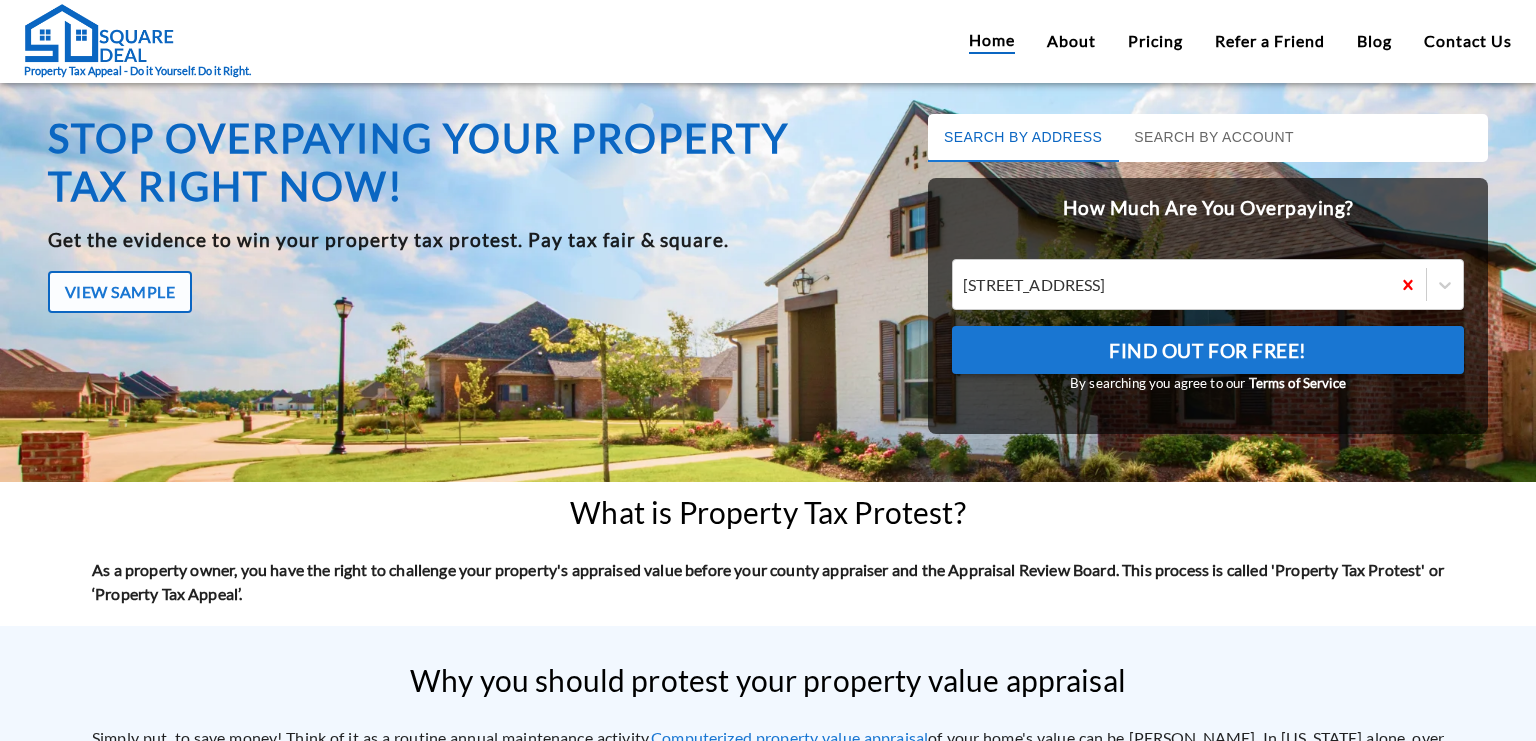 click on "Find Out For Free!" at bounding box center [1208, 350] 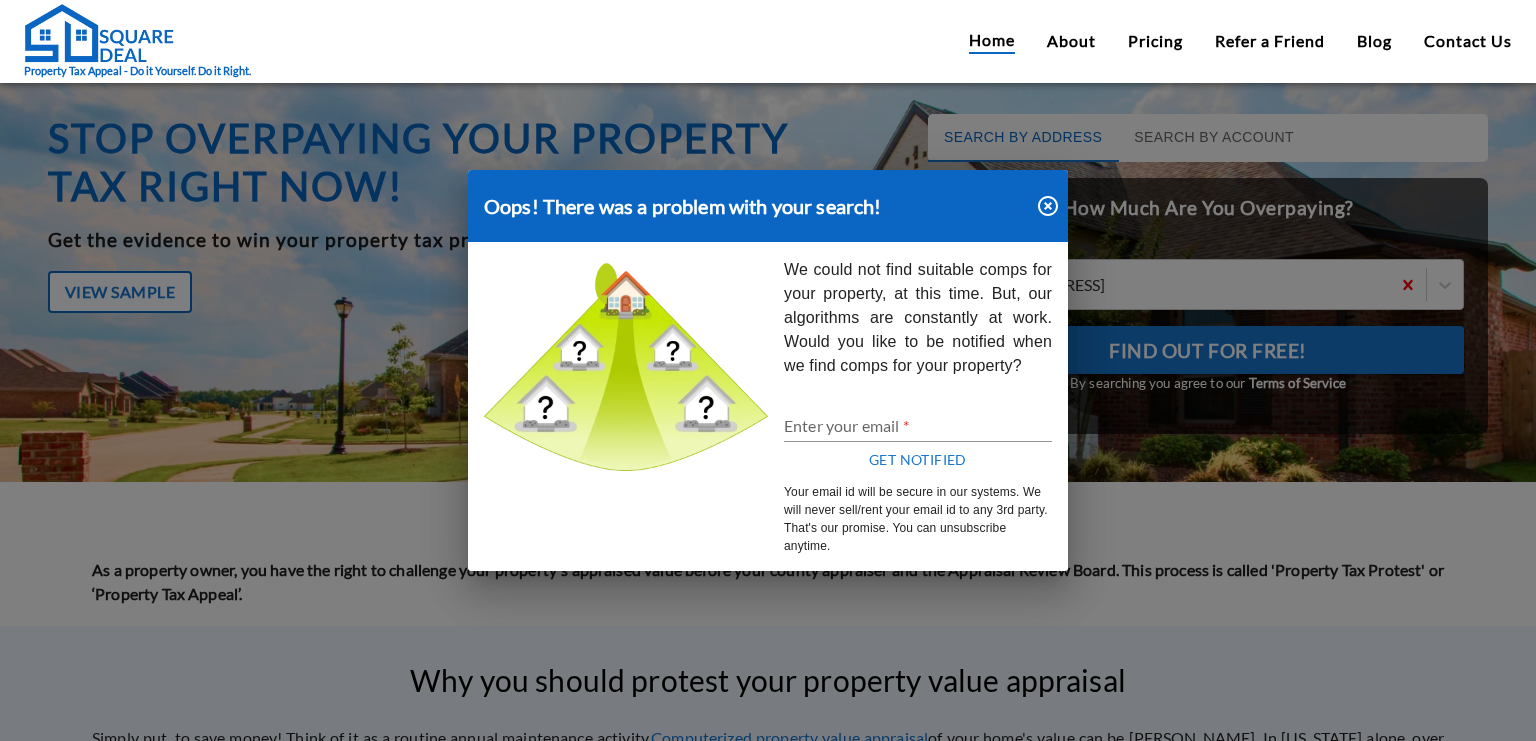 click 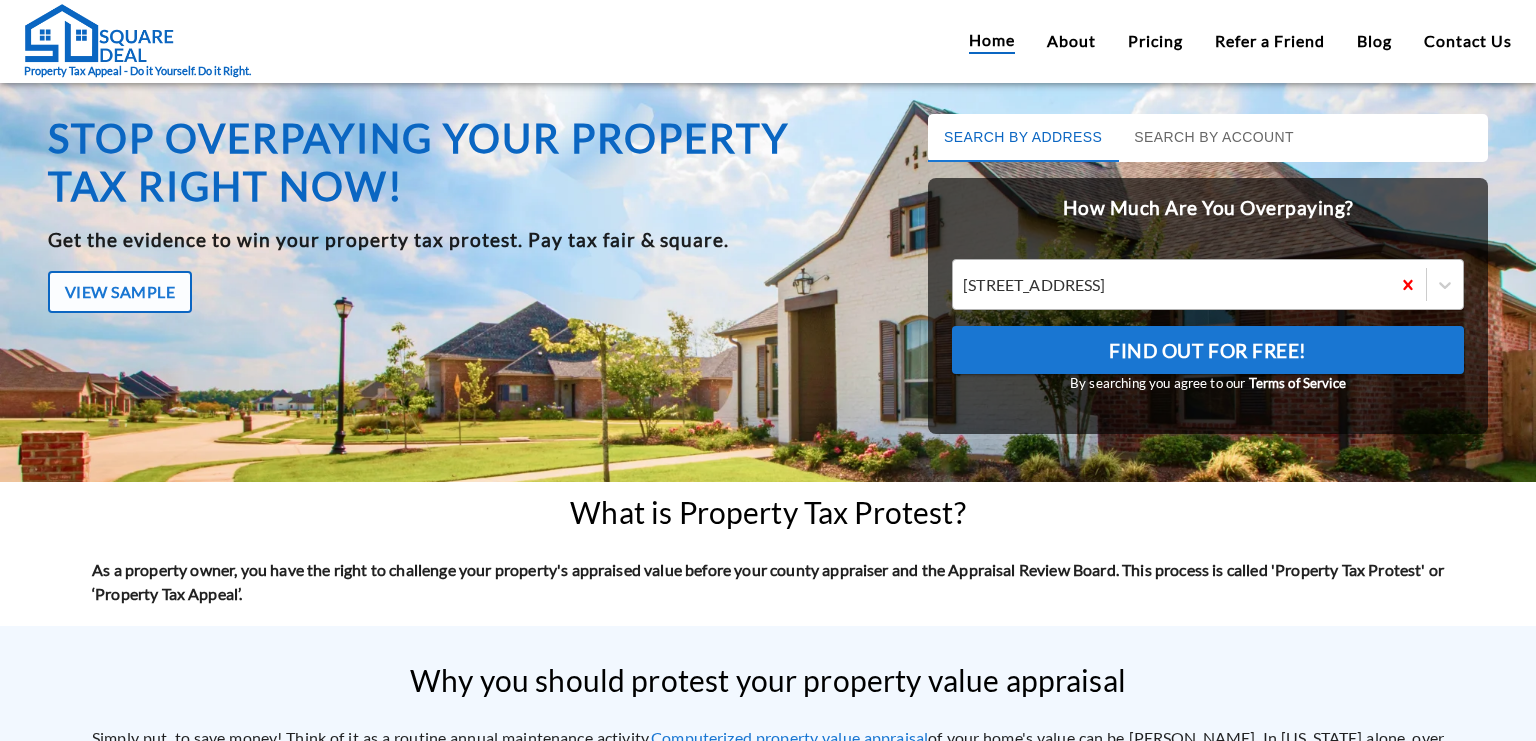 click at bounding box center [1171, 284] 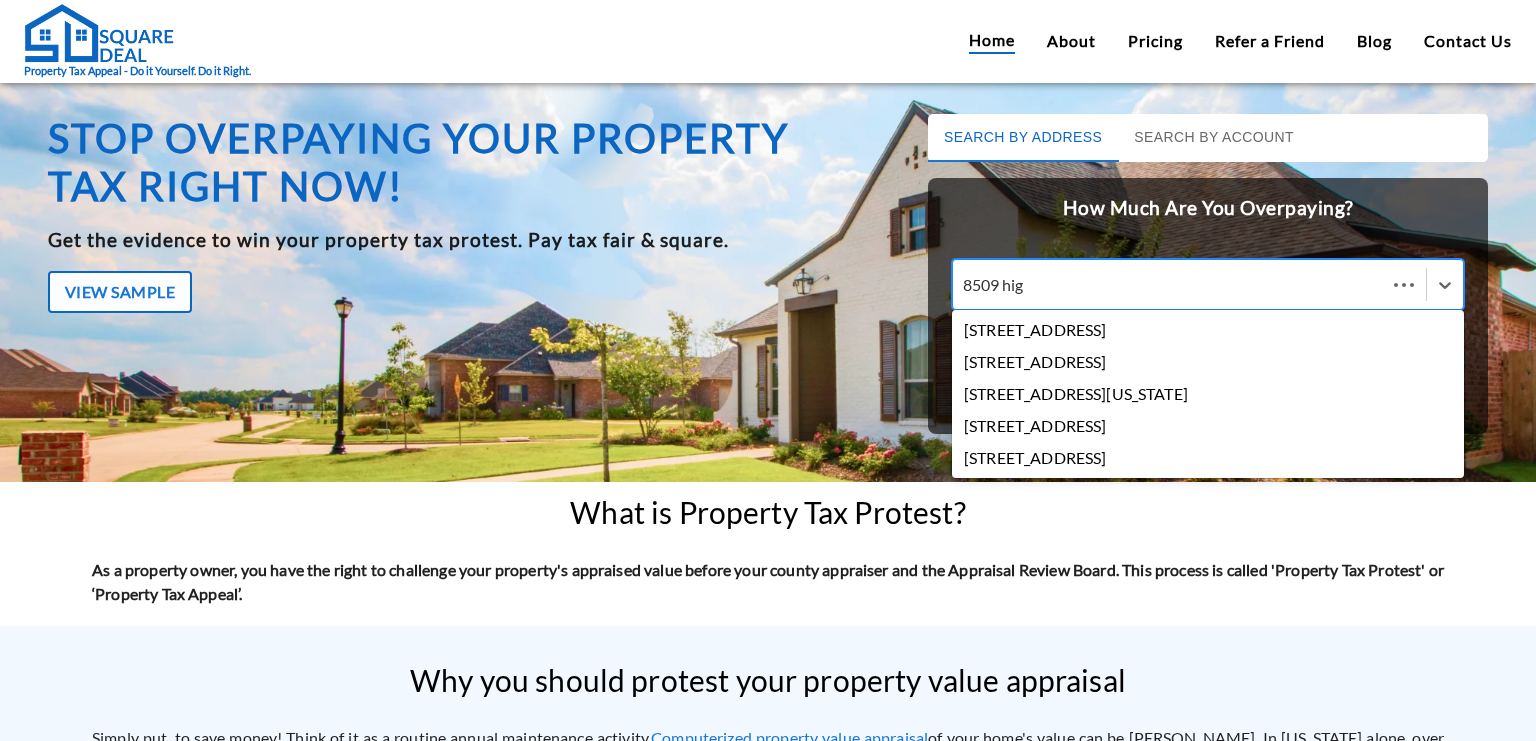 type on "8509 high" 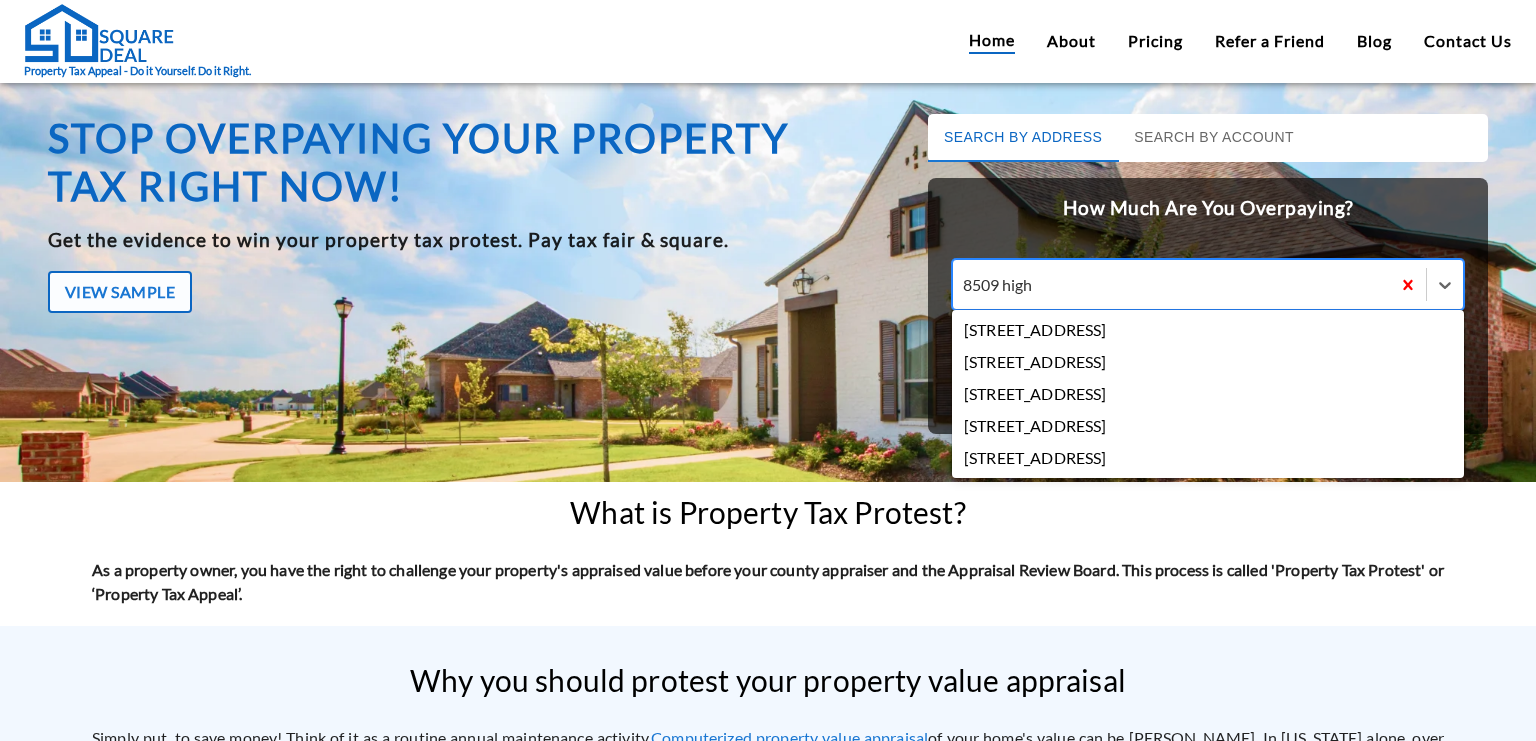 click on "[STREET_ADDRESS]" at bounding box center [1208, 330] 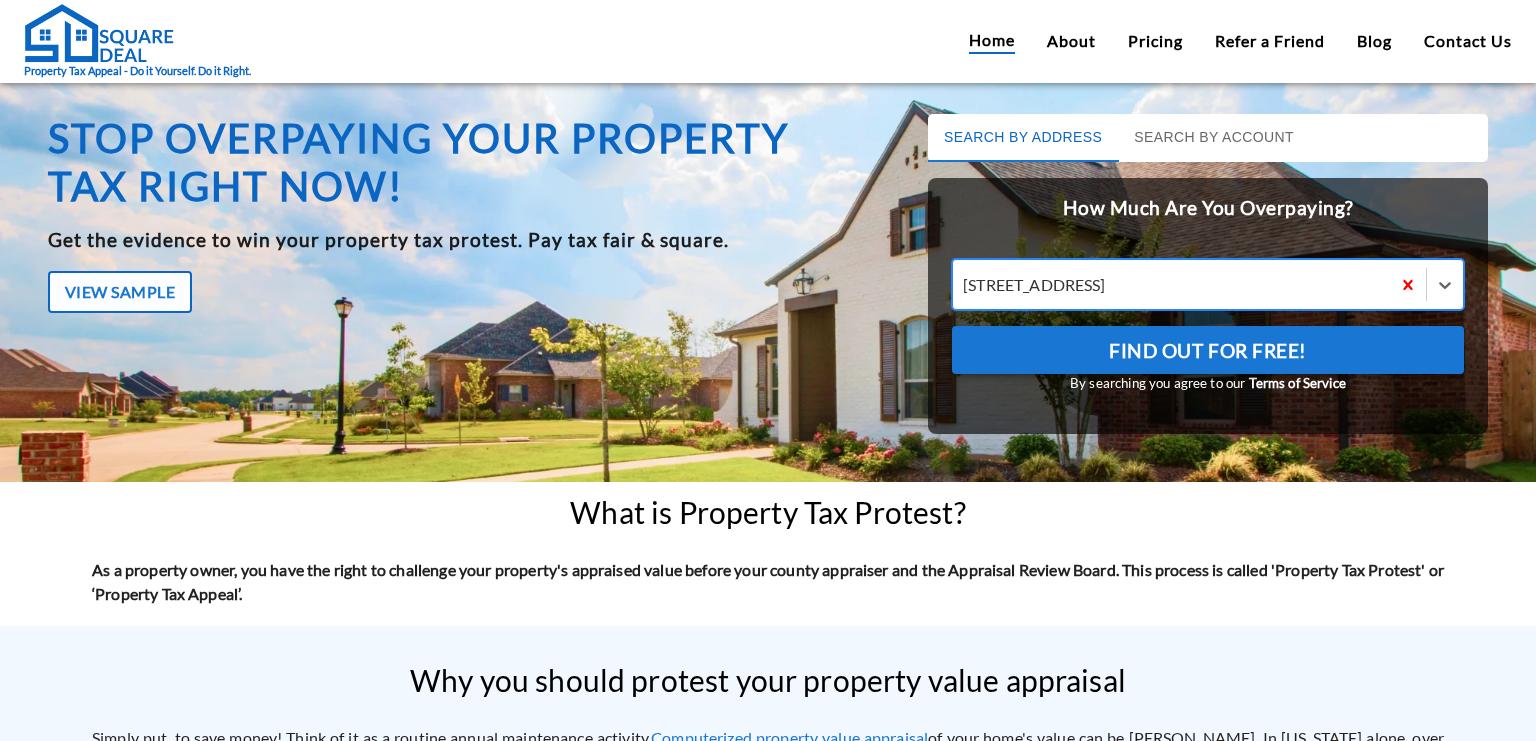 click on "Find Out For Free!" at bounding box center (1208, 350) 